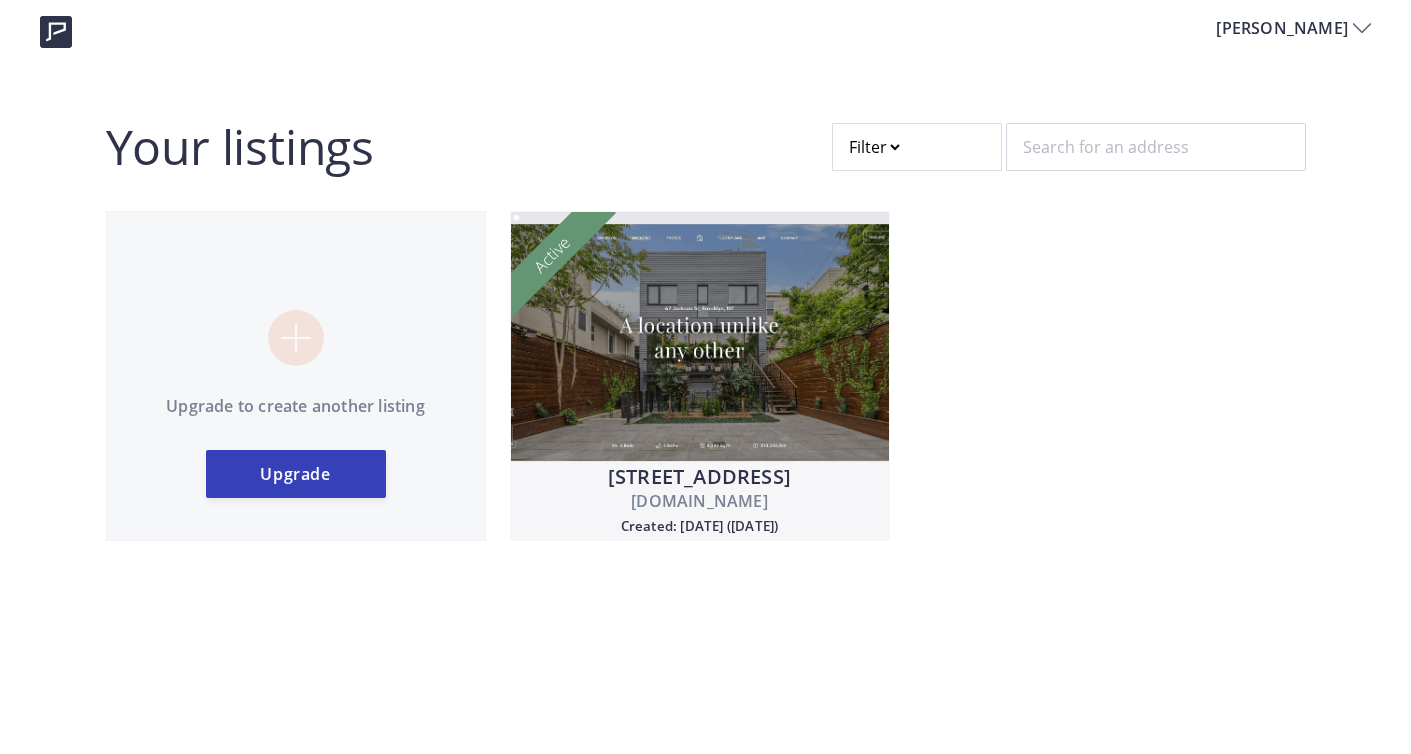 scroll, scrollTop: 0, scrollLeft: 0, axis: both 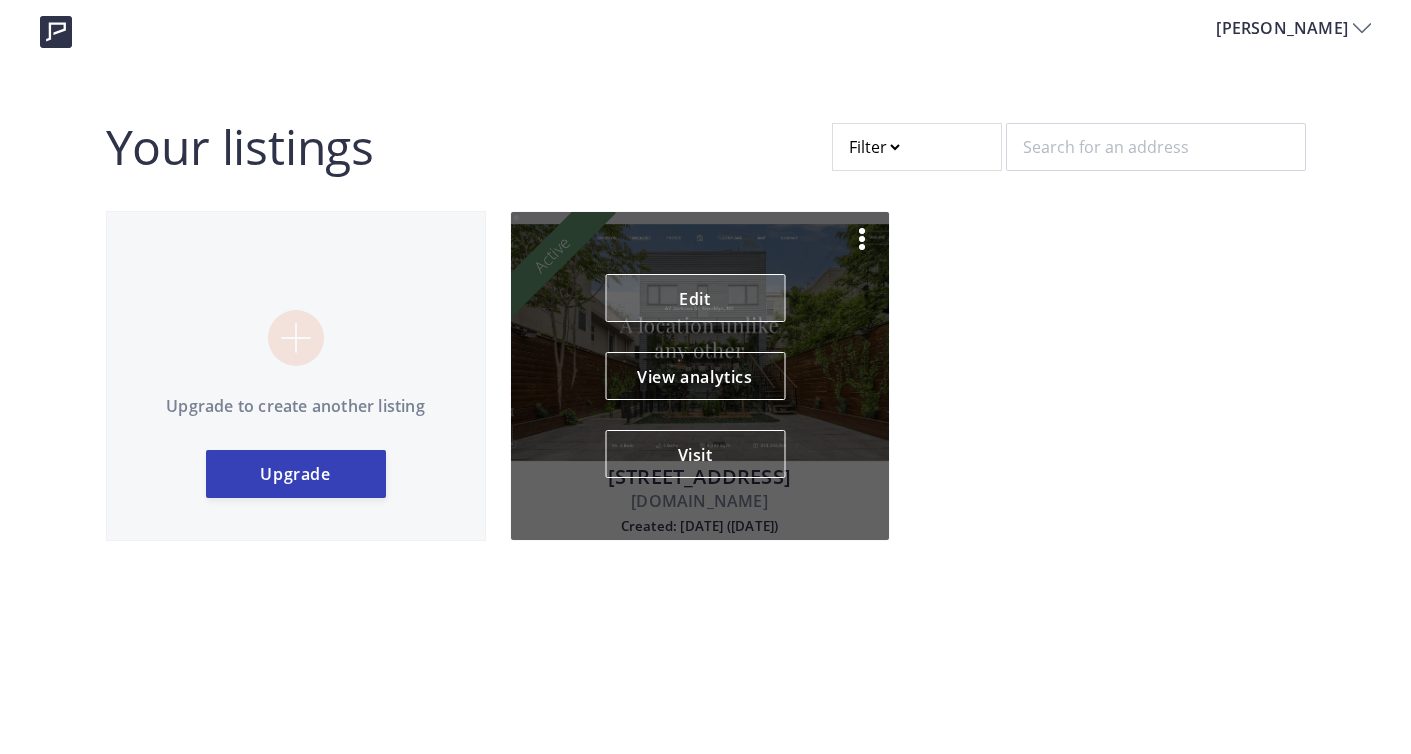 click on "Edit" at bounding box center (695, 298) 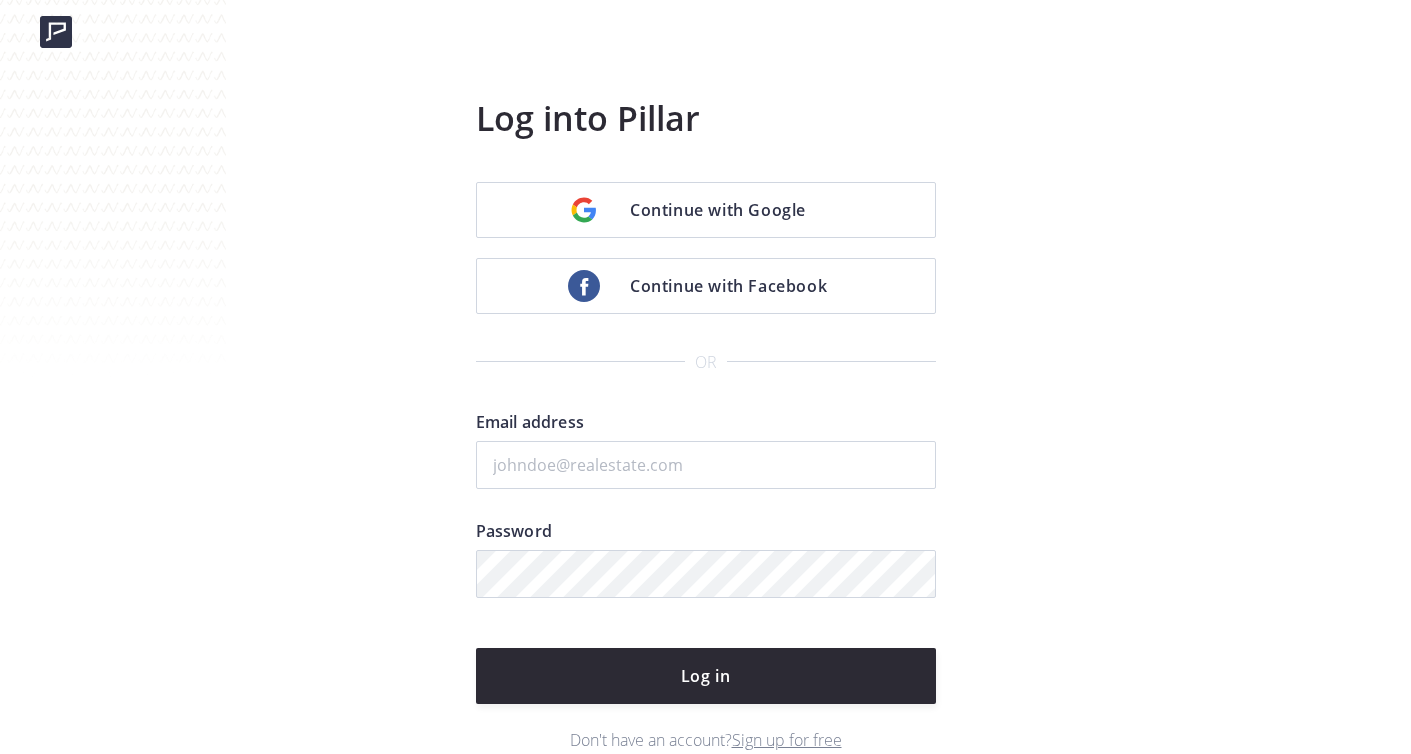 scroll, scrollTop: 0, scrollLeft: 0, axis: both 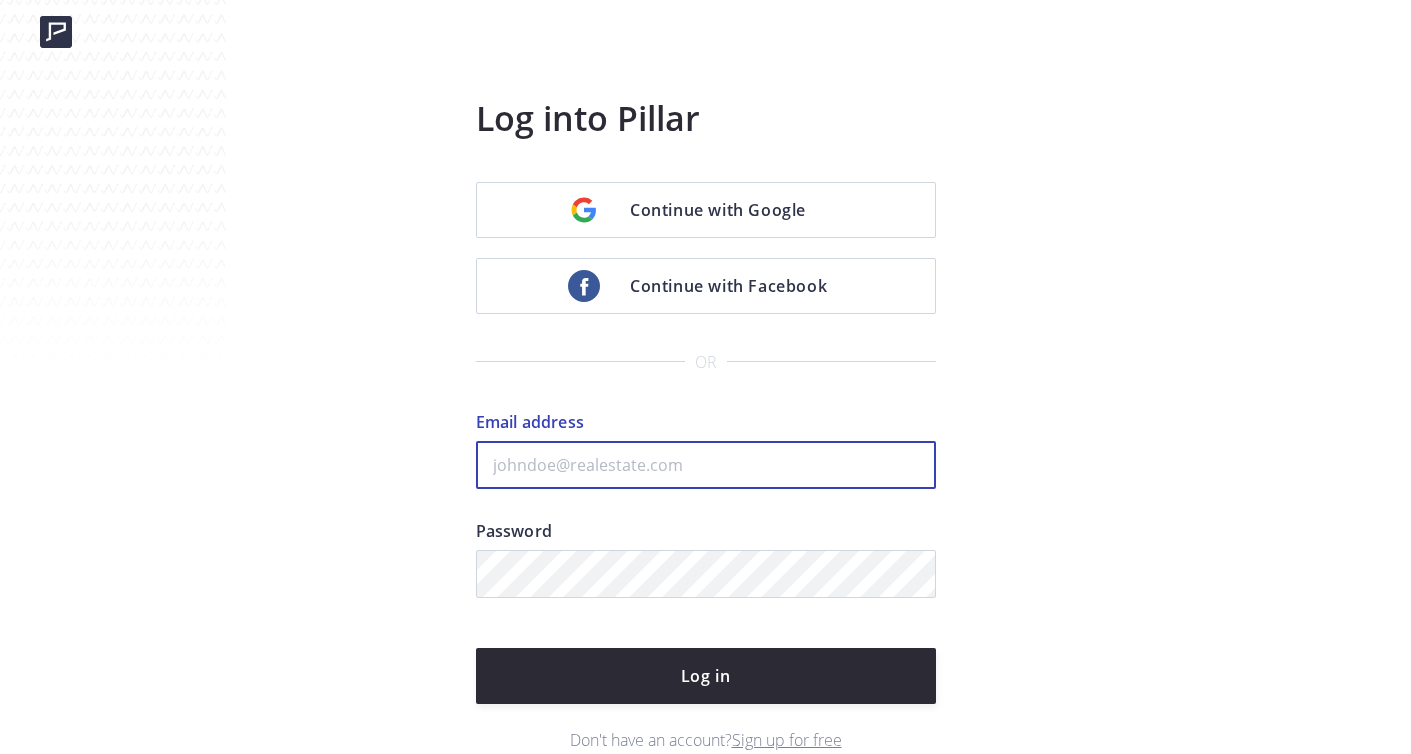 click on "Email address" at bounding box center [706, 465] 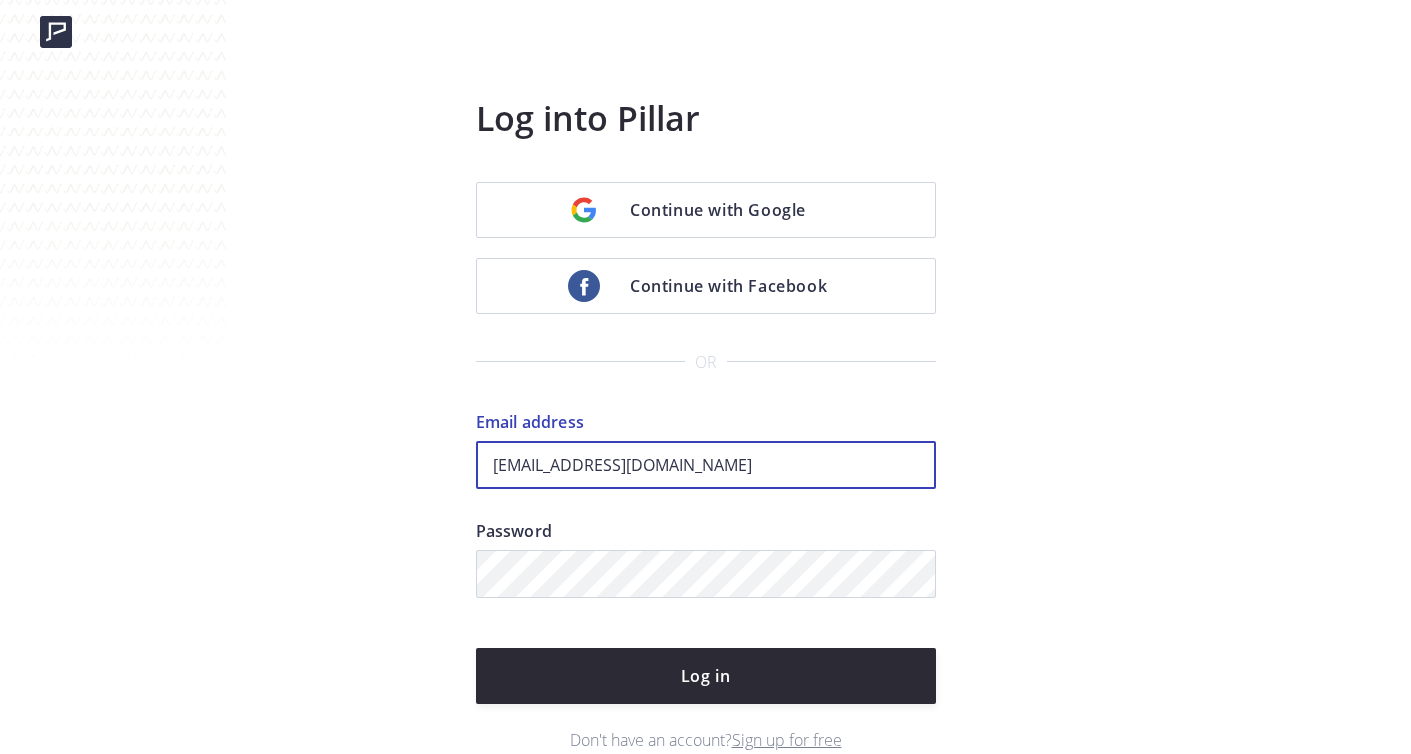 type on "[EMAIL_ADDRESS][DOMAIN_NAME]" 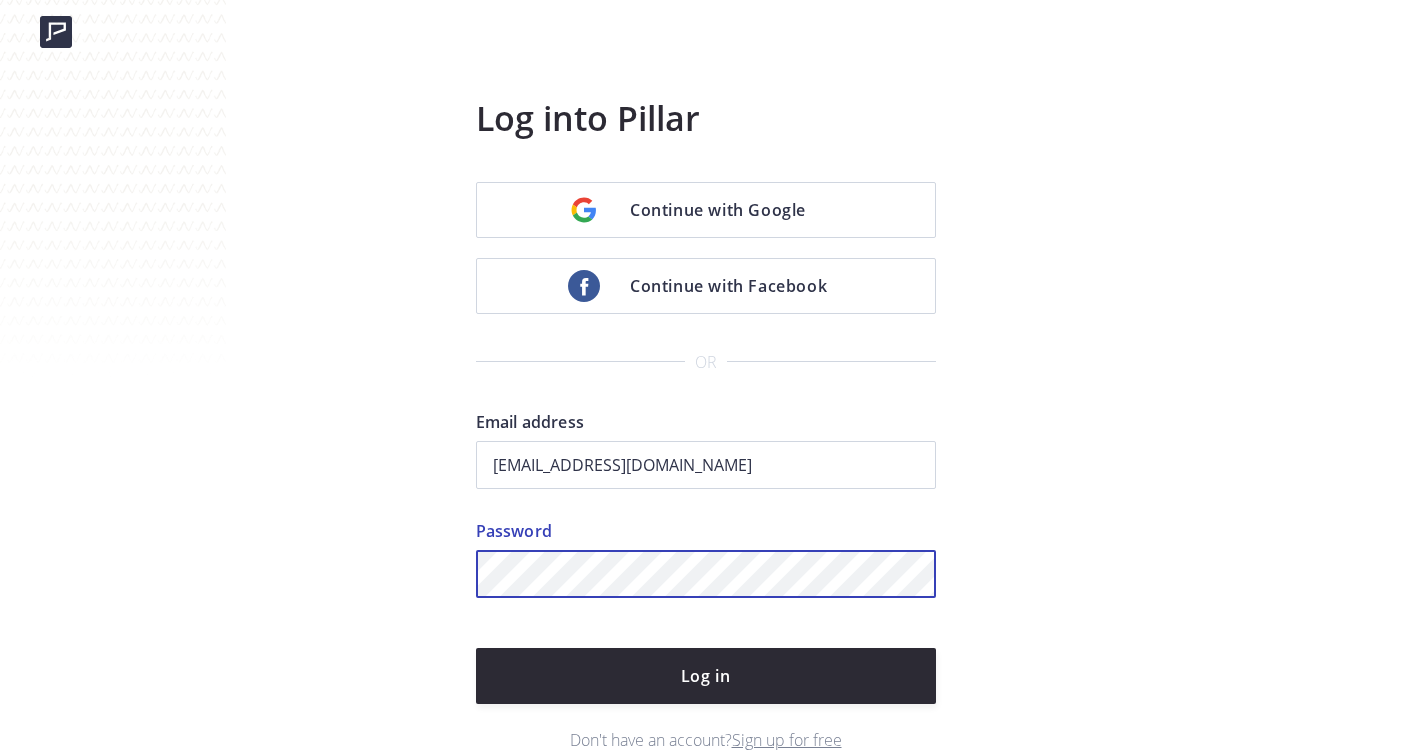 click on "Log in" at bounding box center (706, 676) 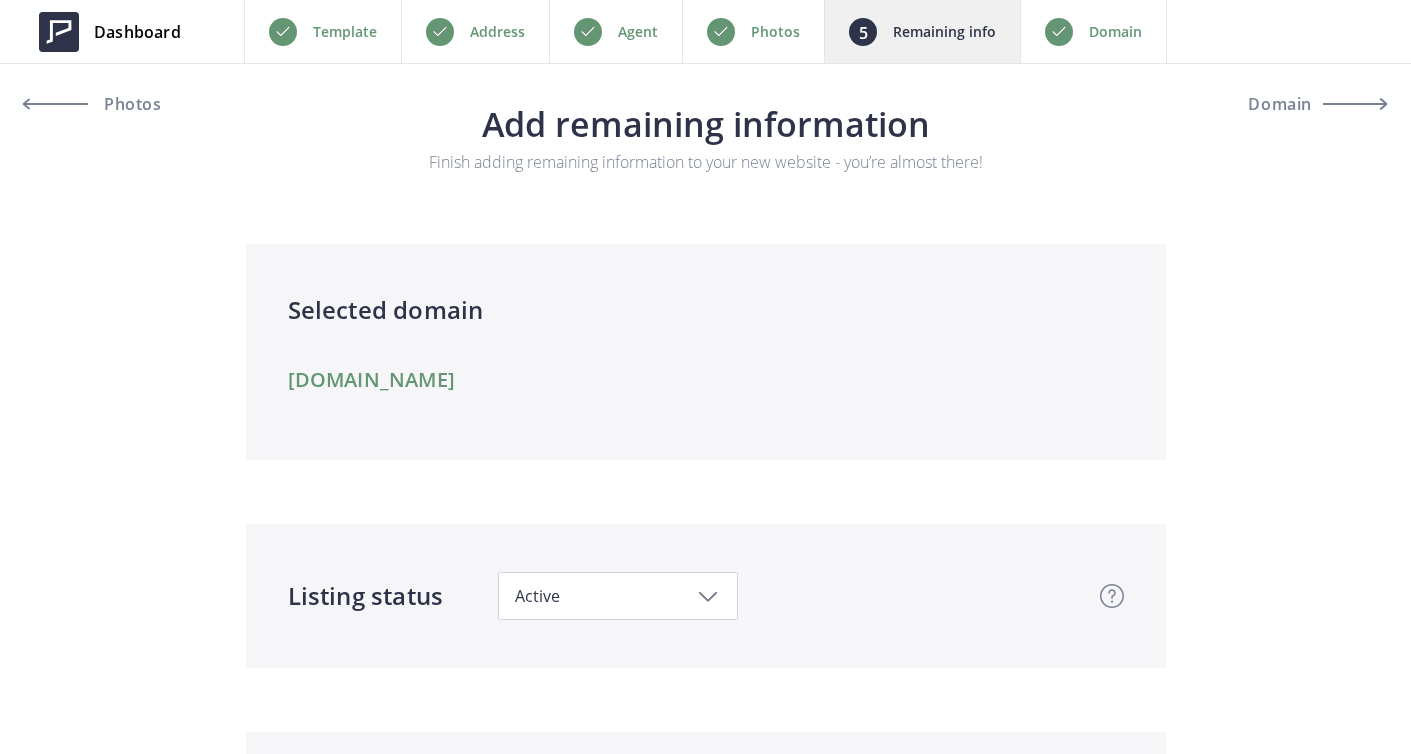 scroll, scrollTop: 0, scrollLeft: 0, axis: both 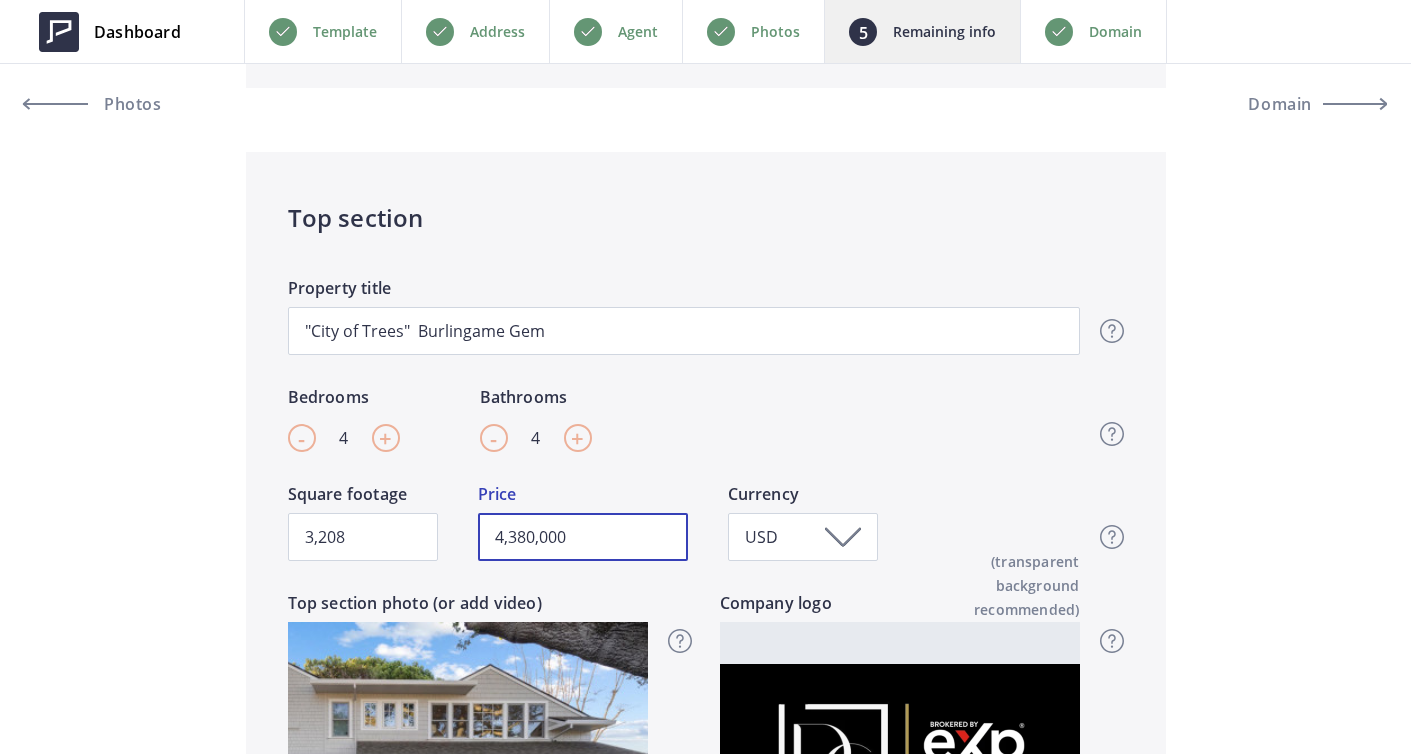 click on "4,380,000" at bounding box center (583, 537) 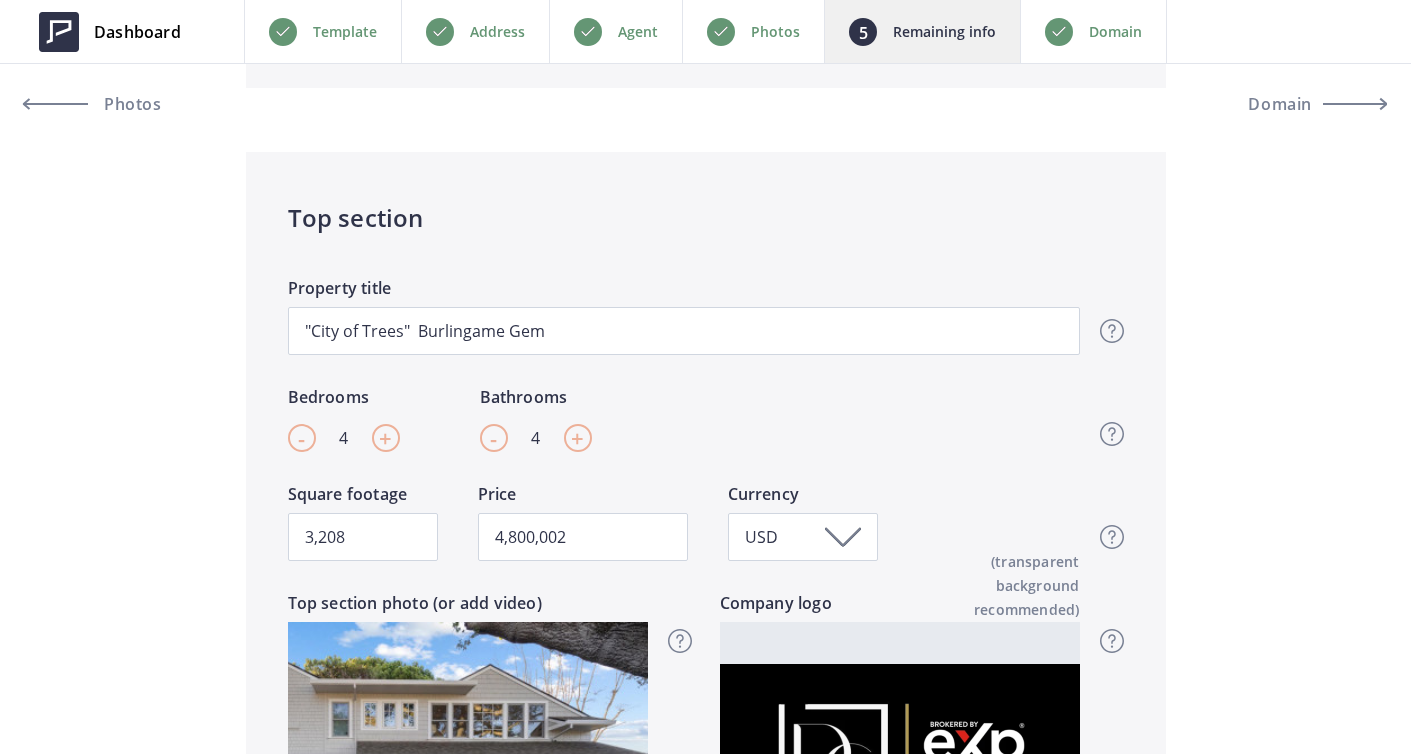 click on "-   4   +   Bedrooms   -   4   +   Bathrooms       Top section - Beds & Baths   Please enter the amount of bedrooms and bathrooms your listing has." at bounding box center (684, 433) 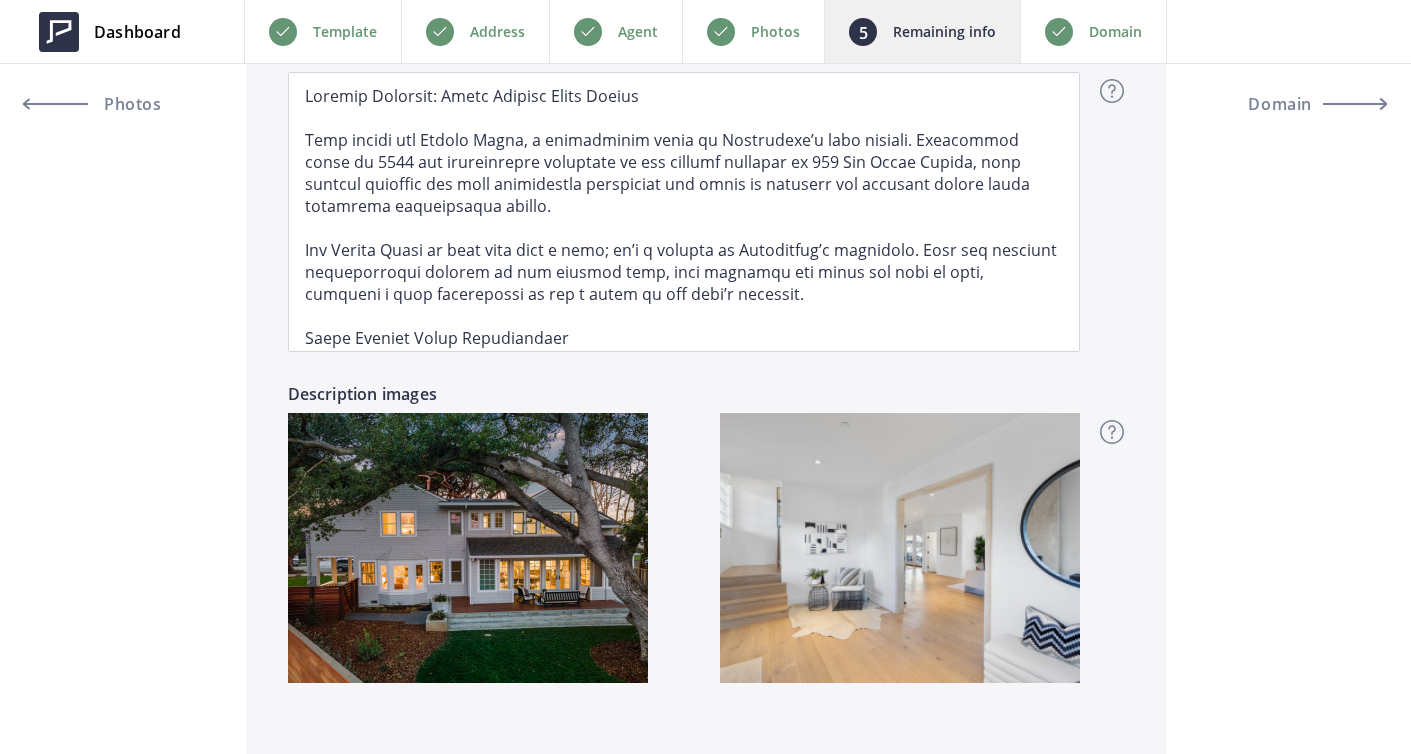 scroll, scrollTop: 1805, scrollLeft: 0, axis: vertical 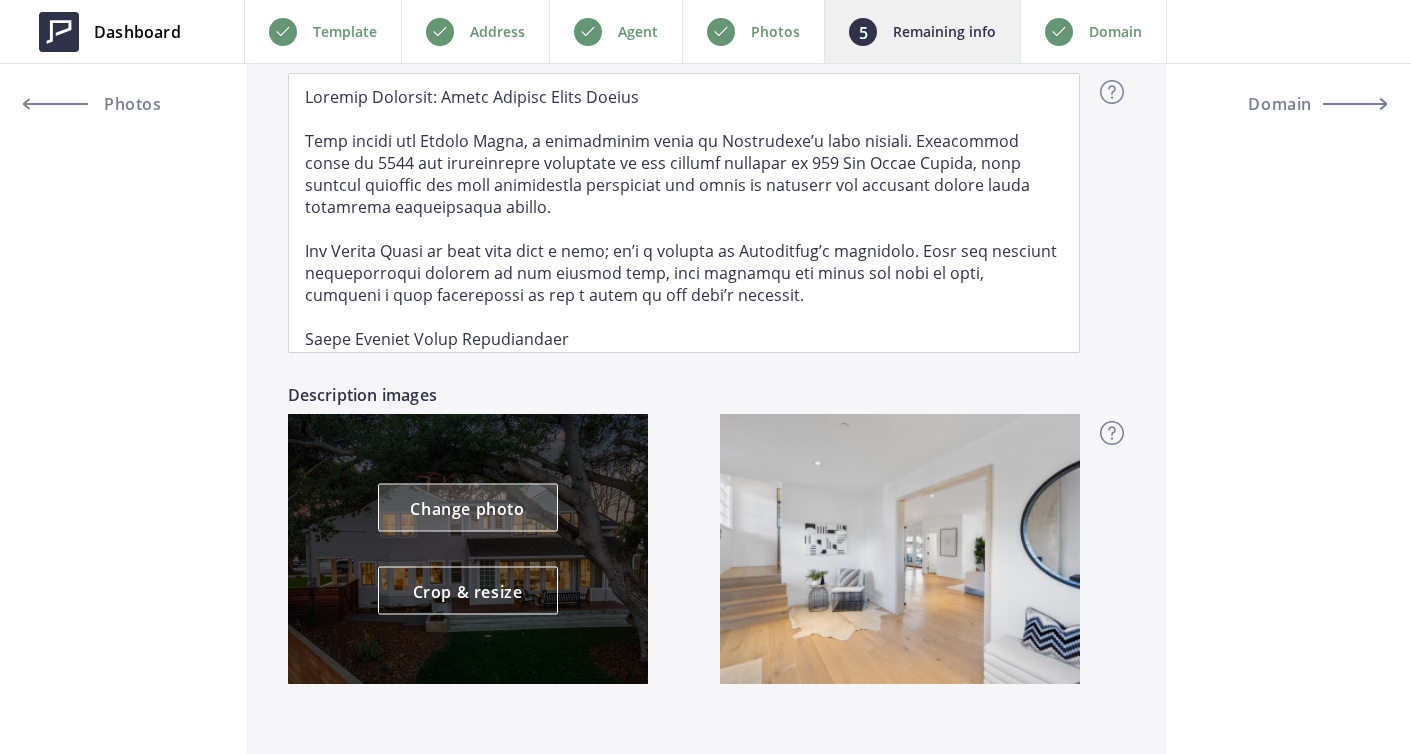click on "Change photo" at bounding box center [468, 508] 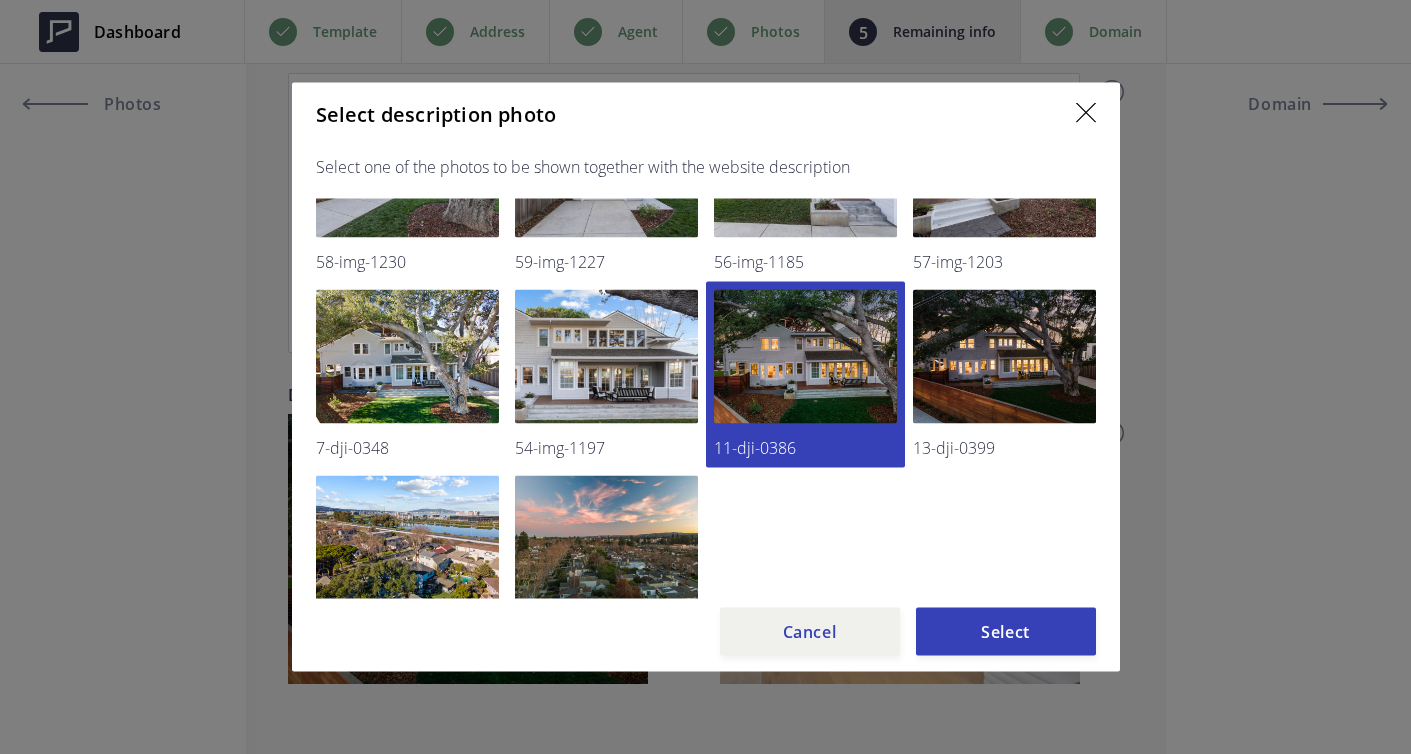scroll, scrollTop: 1832, scrollLeft: 0, axis: vertical 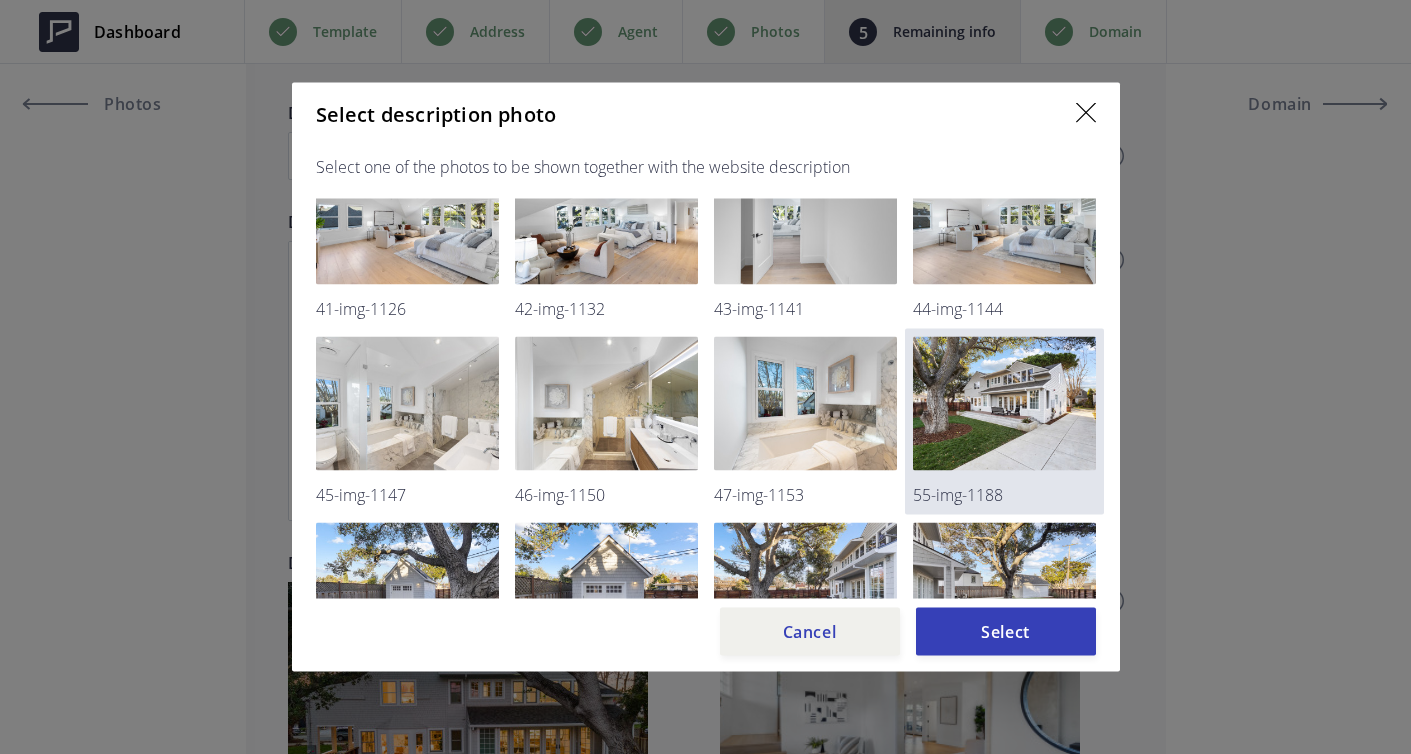 click at bounding box center (1004, 404) 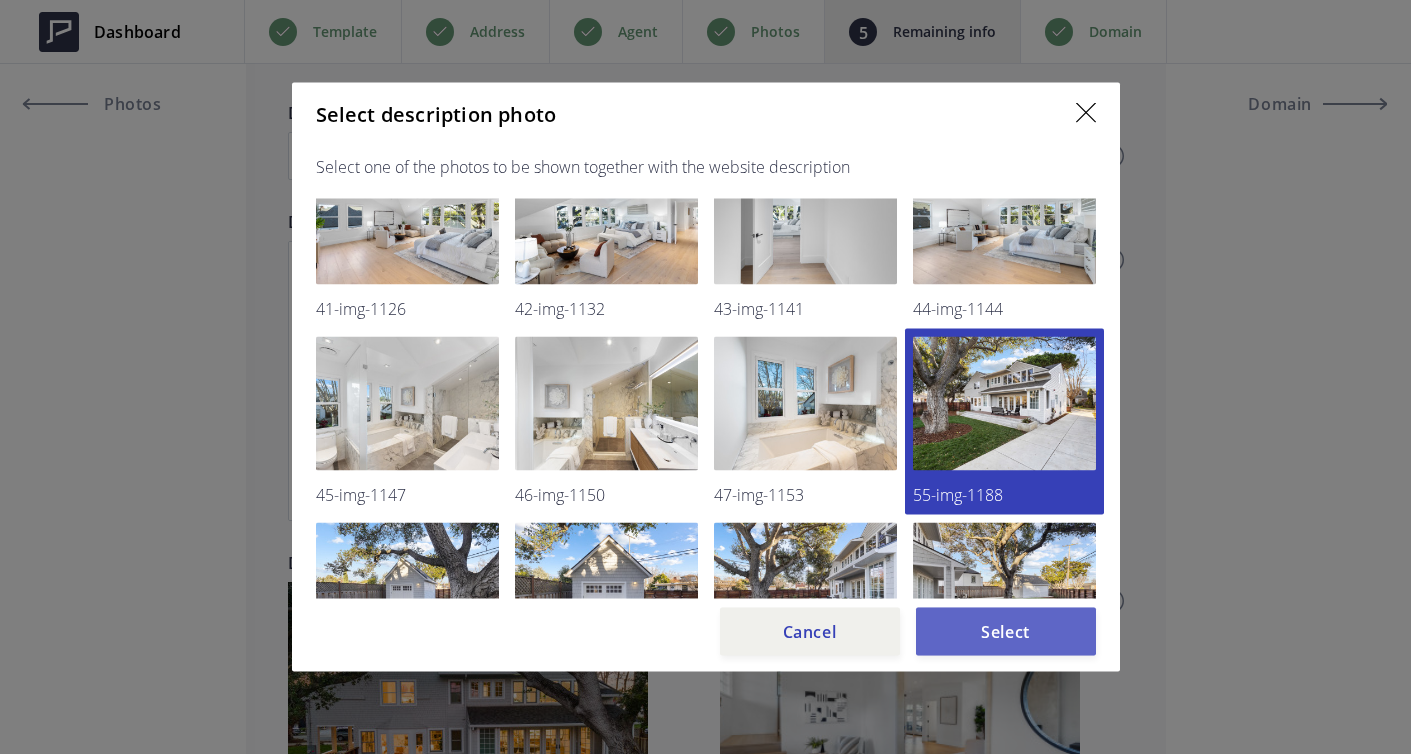 click on "Select" at bounding box center [1006, 632] 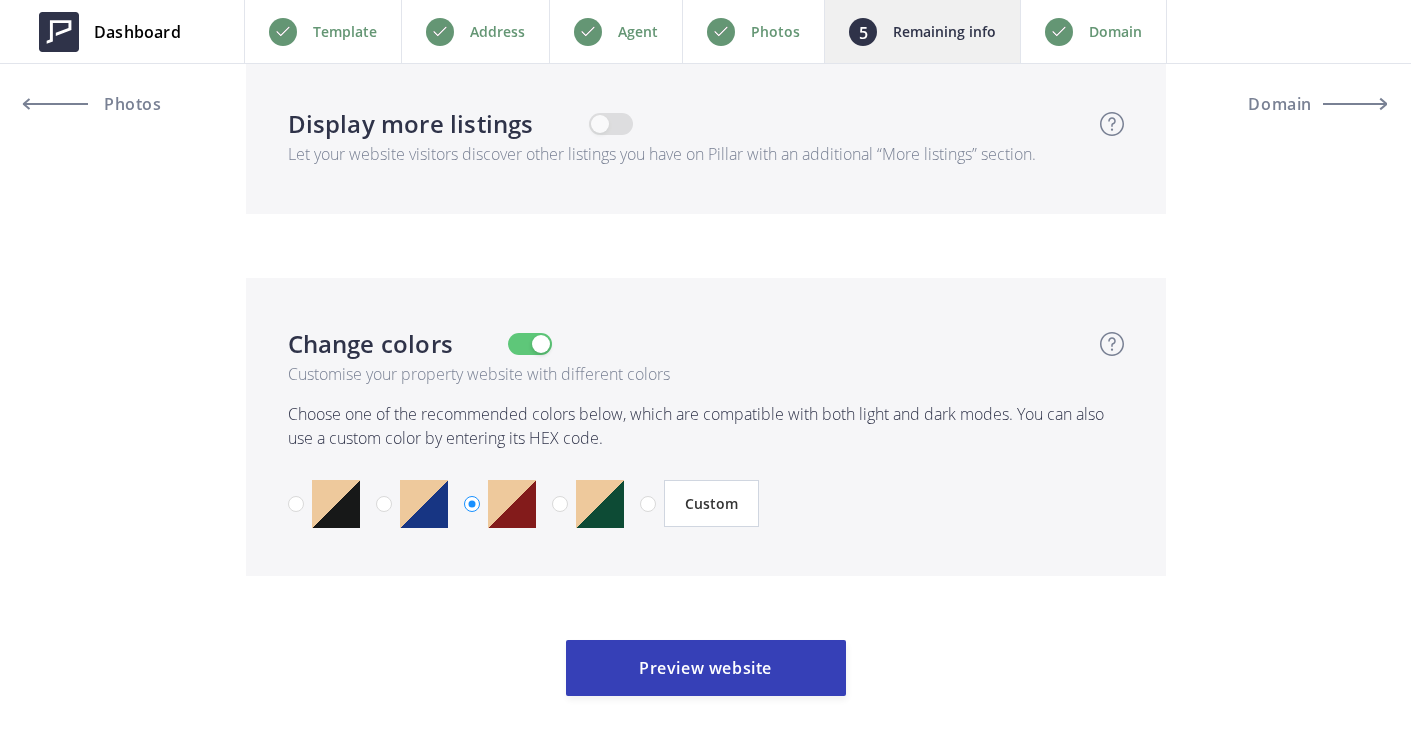 scroll, scrollTop: 8072, scrollLeft: 0, axis: vertical 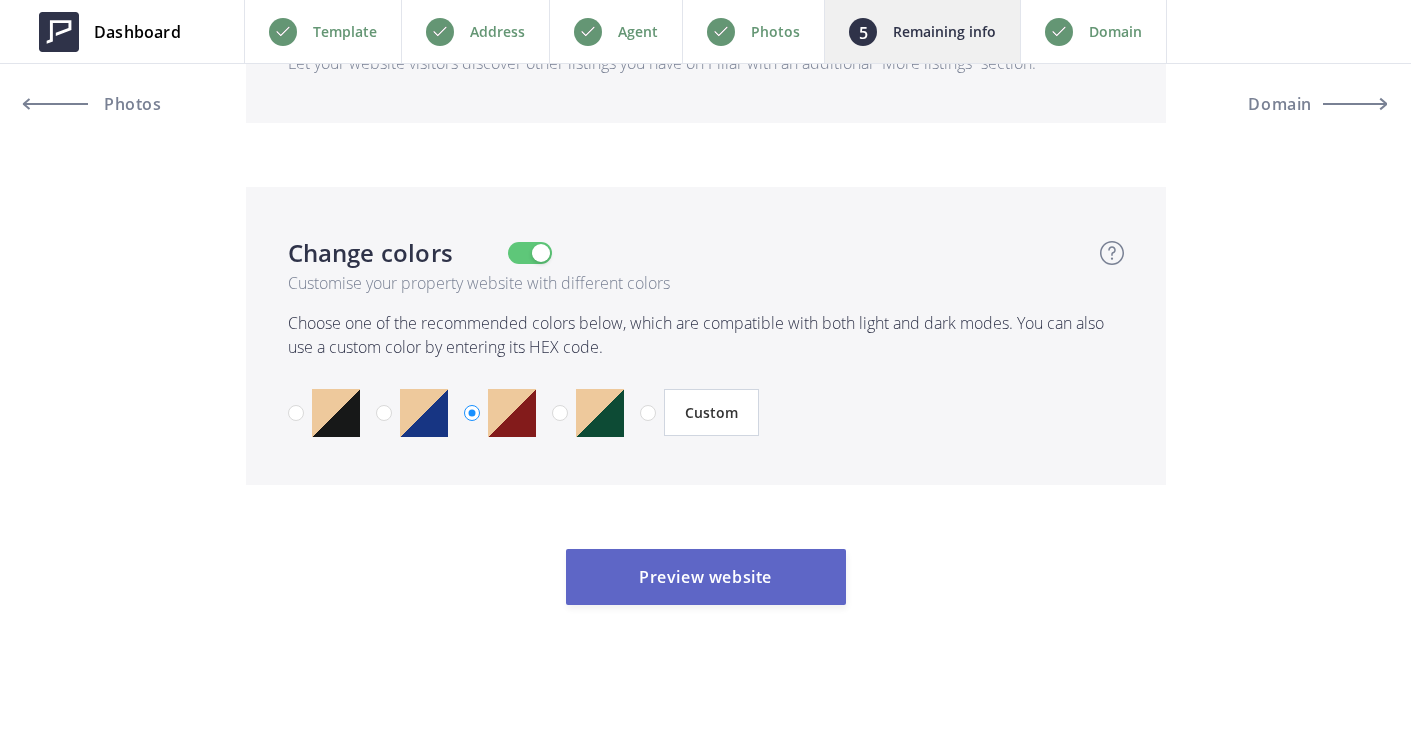 click on "Preview website" at bounding box center [706, 577] 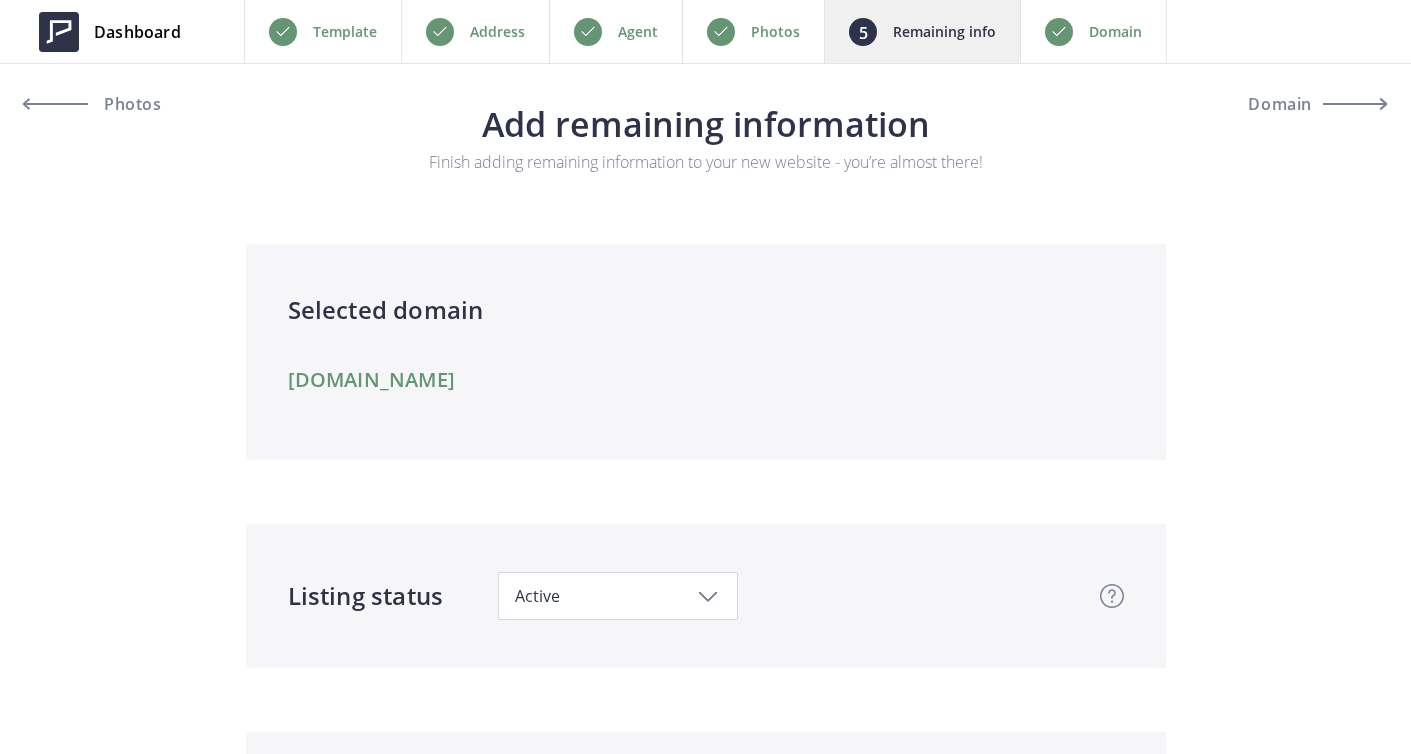 scroll, scrollTop: 0, scrollLeft: 0, axis: both 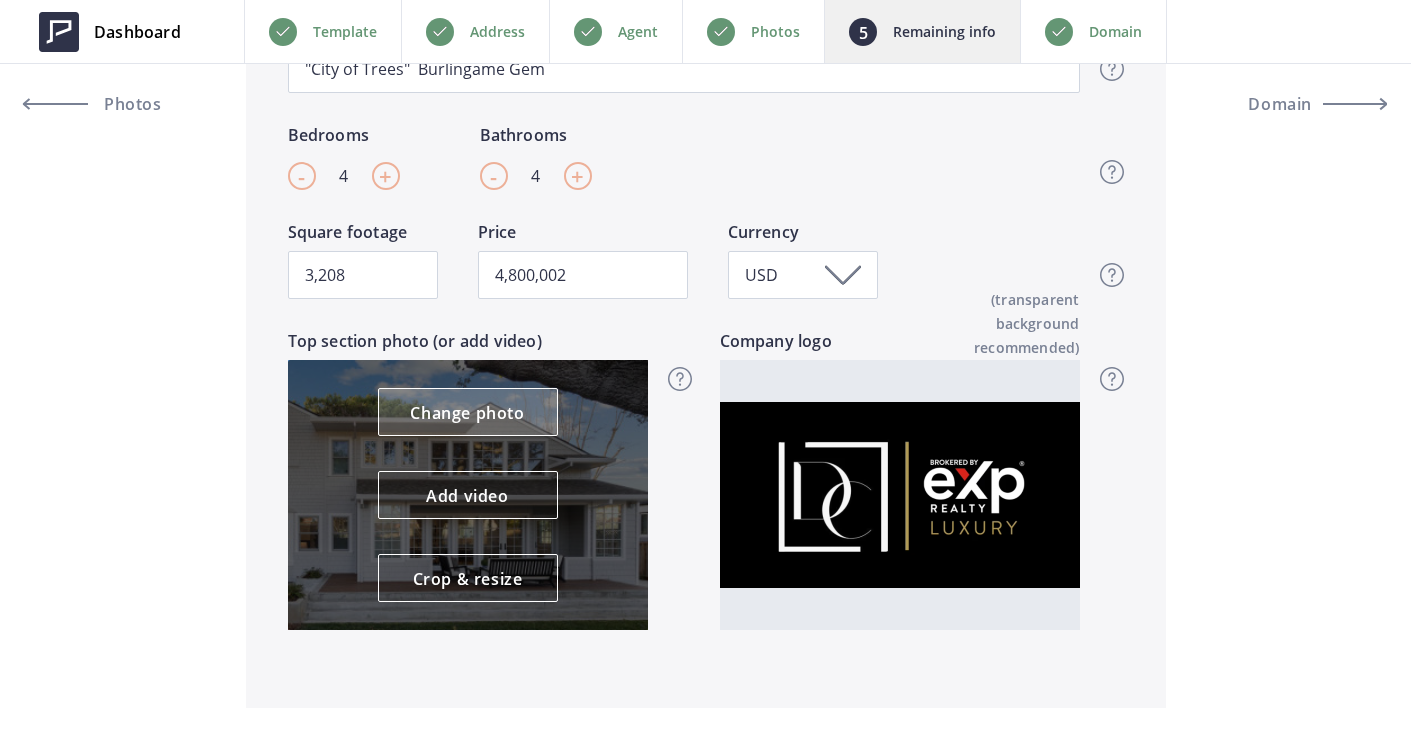 click on "Change photo" at bounding box center [468, 412] 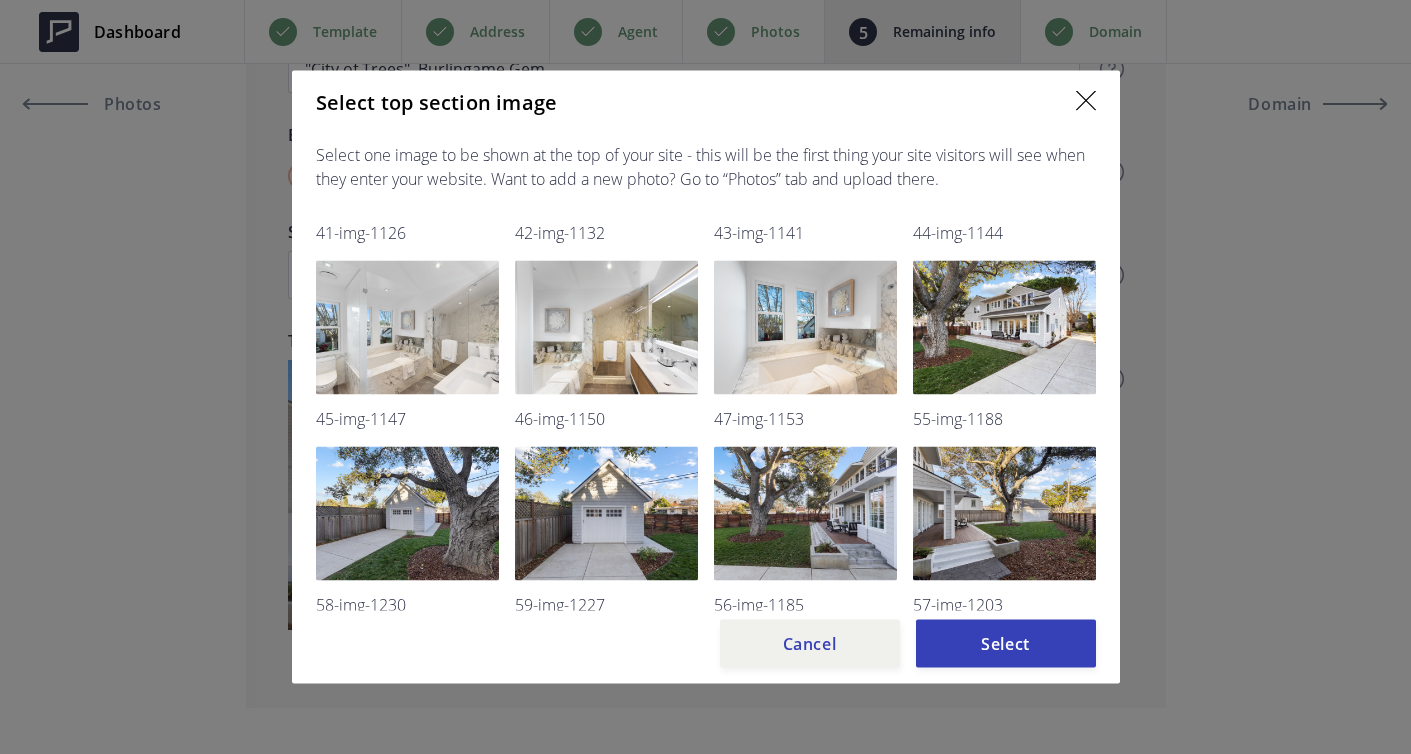 scroll, scrollTop: 1498, scrollLeft: 0, axis: vertical 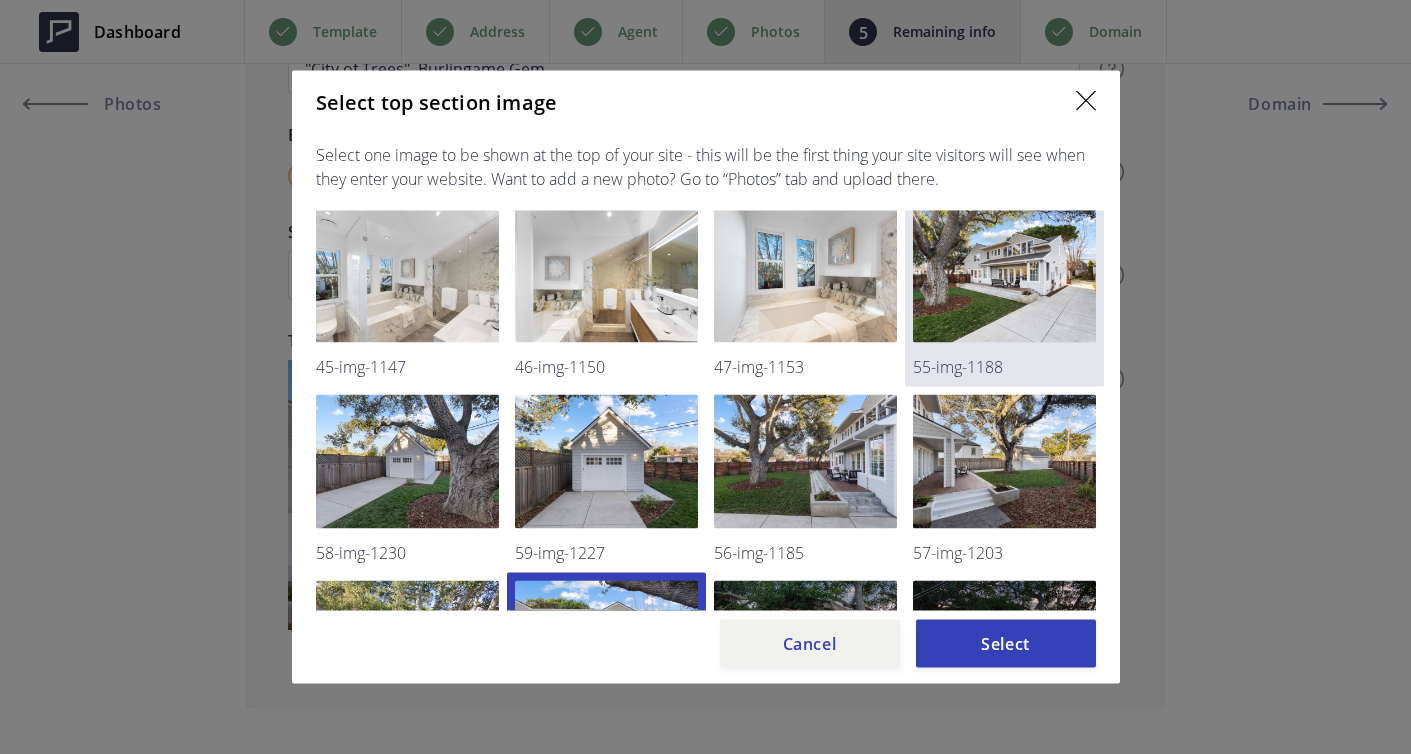 click at bounding box center [1004, 276] 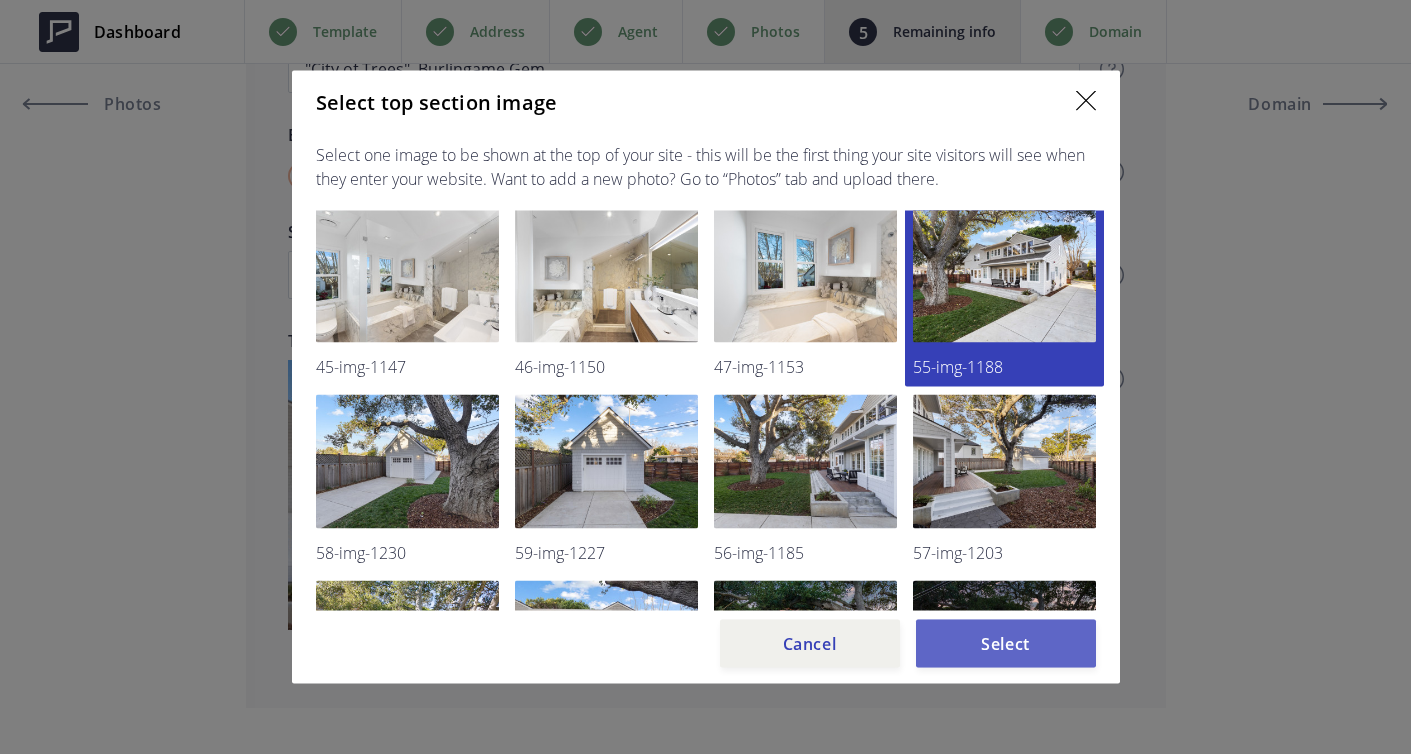 click on "Select" at bounding box center [1006, 644] 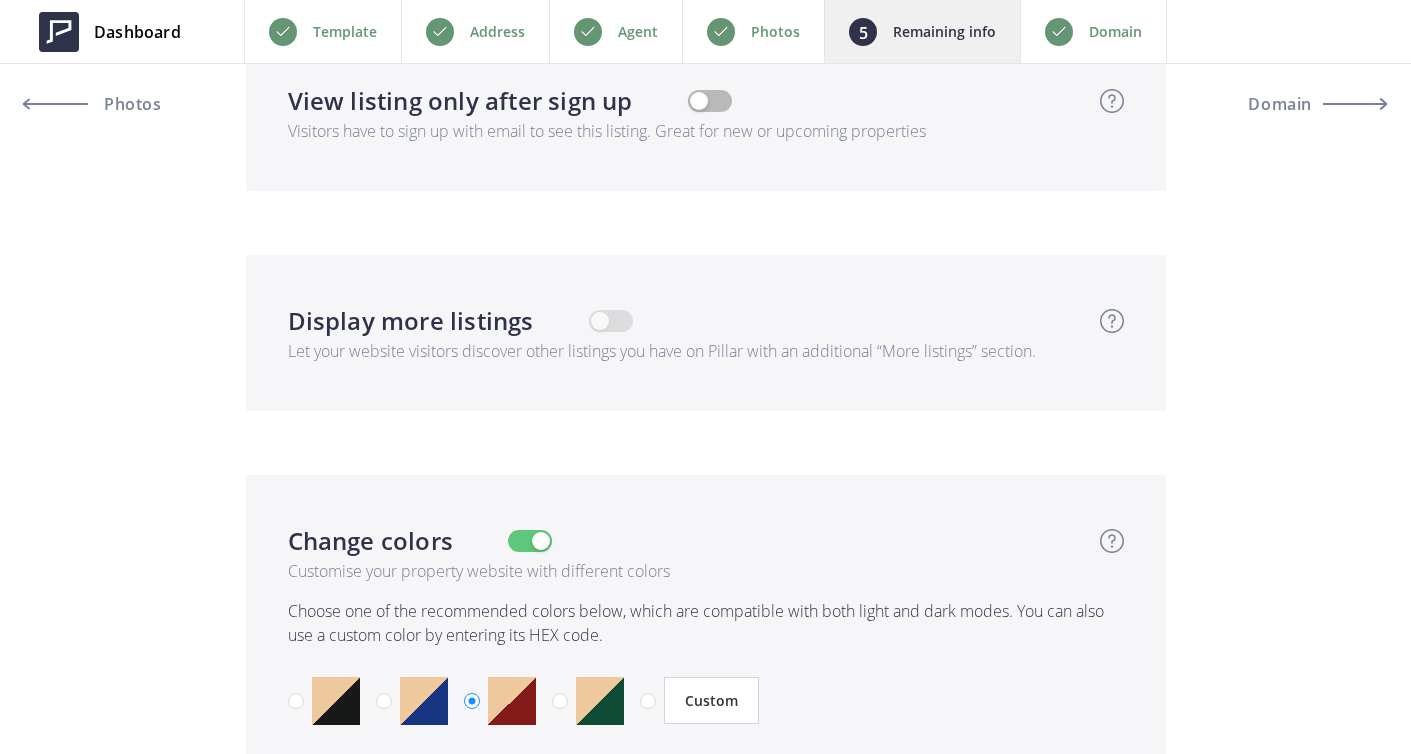 scroll, scrollTop: 8072, scrollLeft: 0, axis: vertical 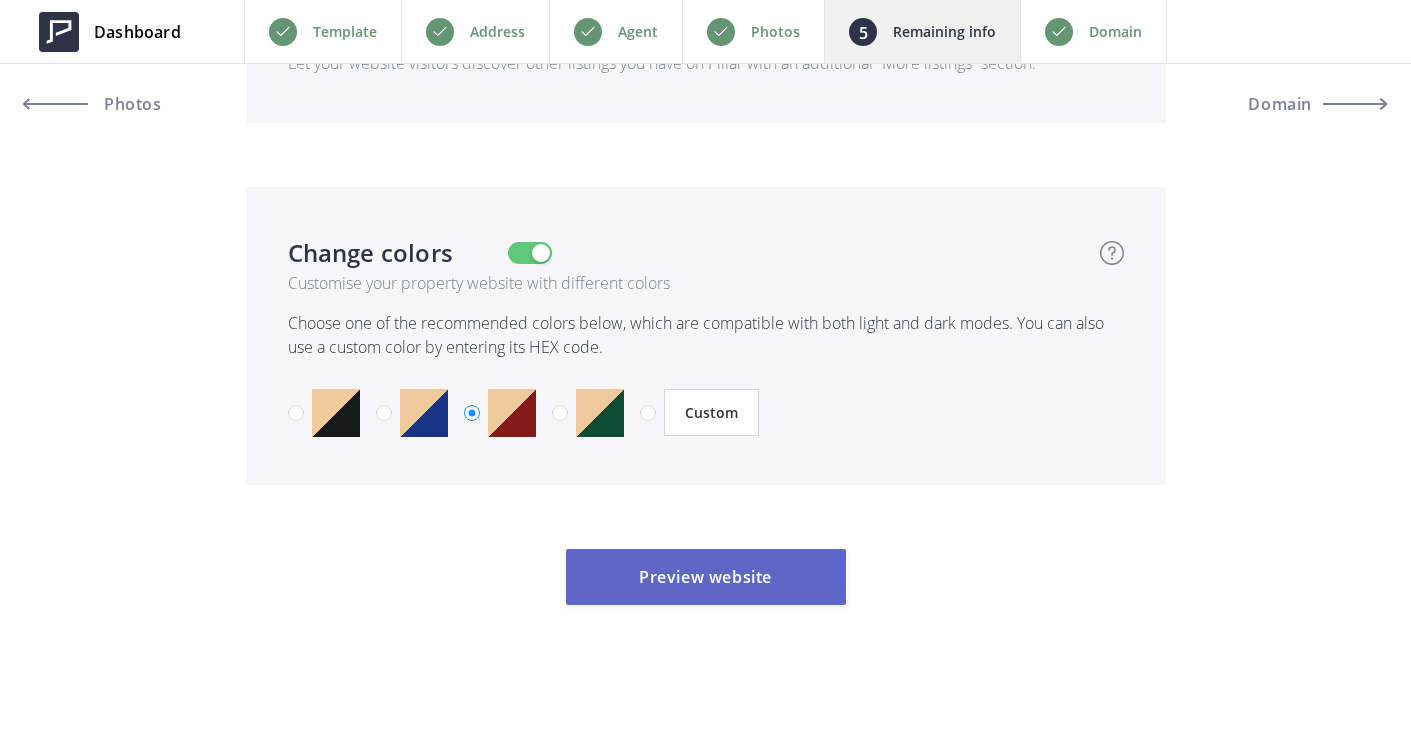 click on "Preview website" at bounding box center [706, 577] 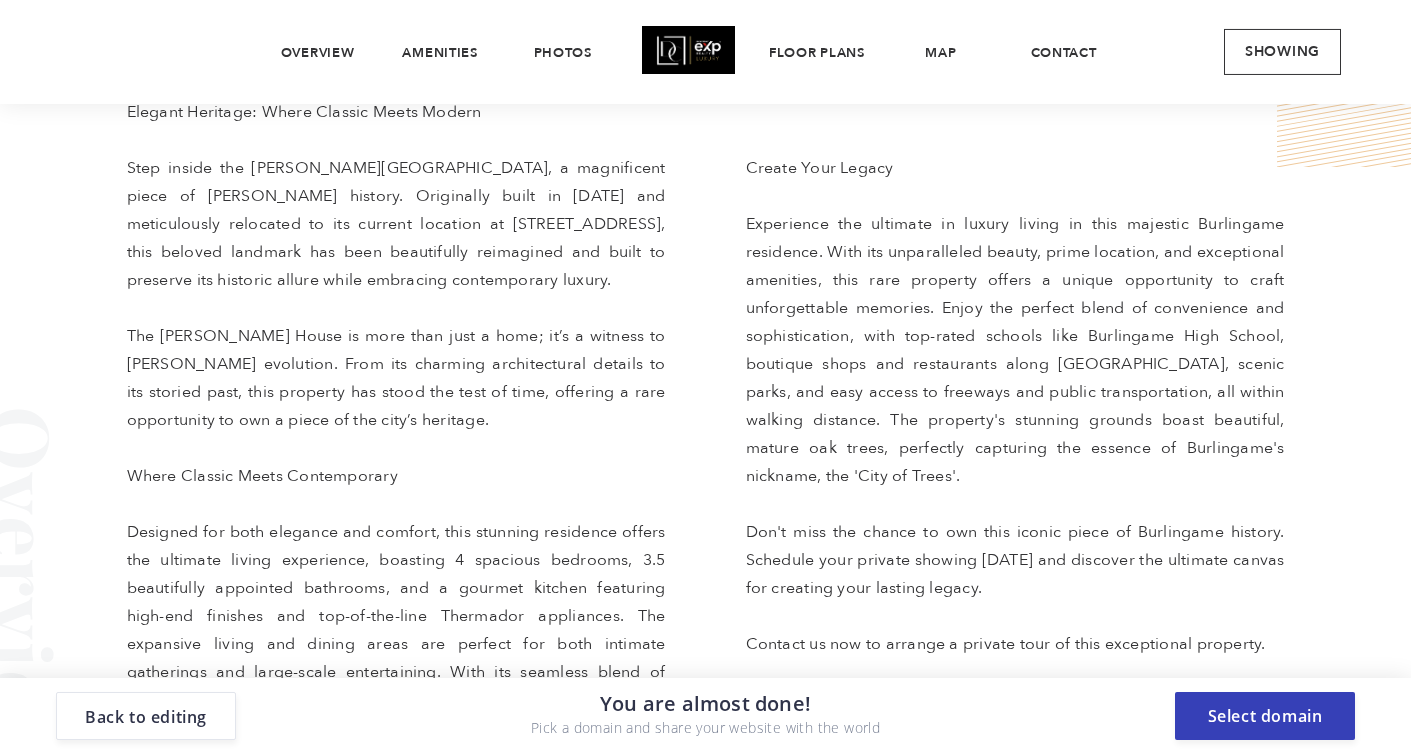 scroll, scrollTop: 948, scrollLeft: 0, axis: vertical 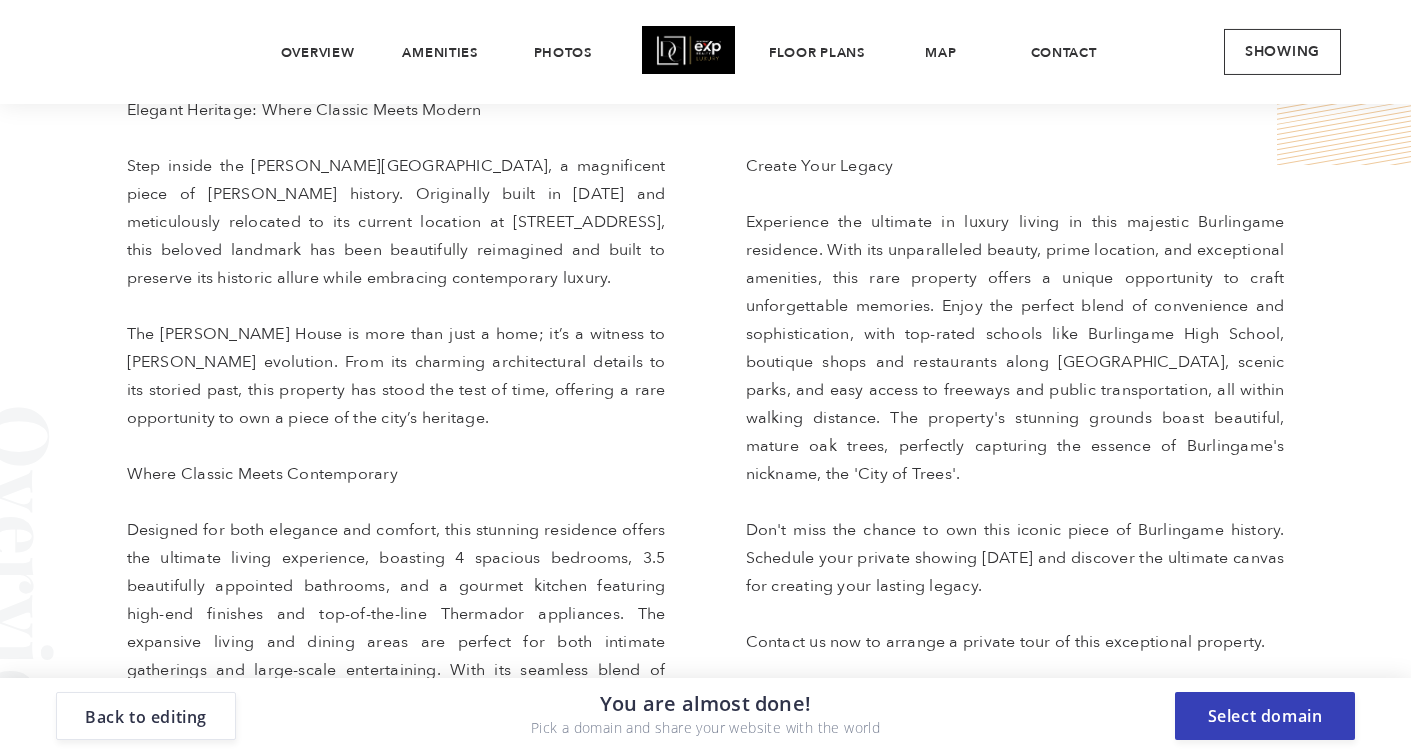 drag, startPoint x: 748, startPoint y: 216, endPoint x: 1016, endPoint y: 474, distance: 372.00537 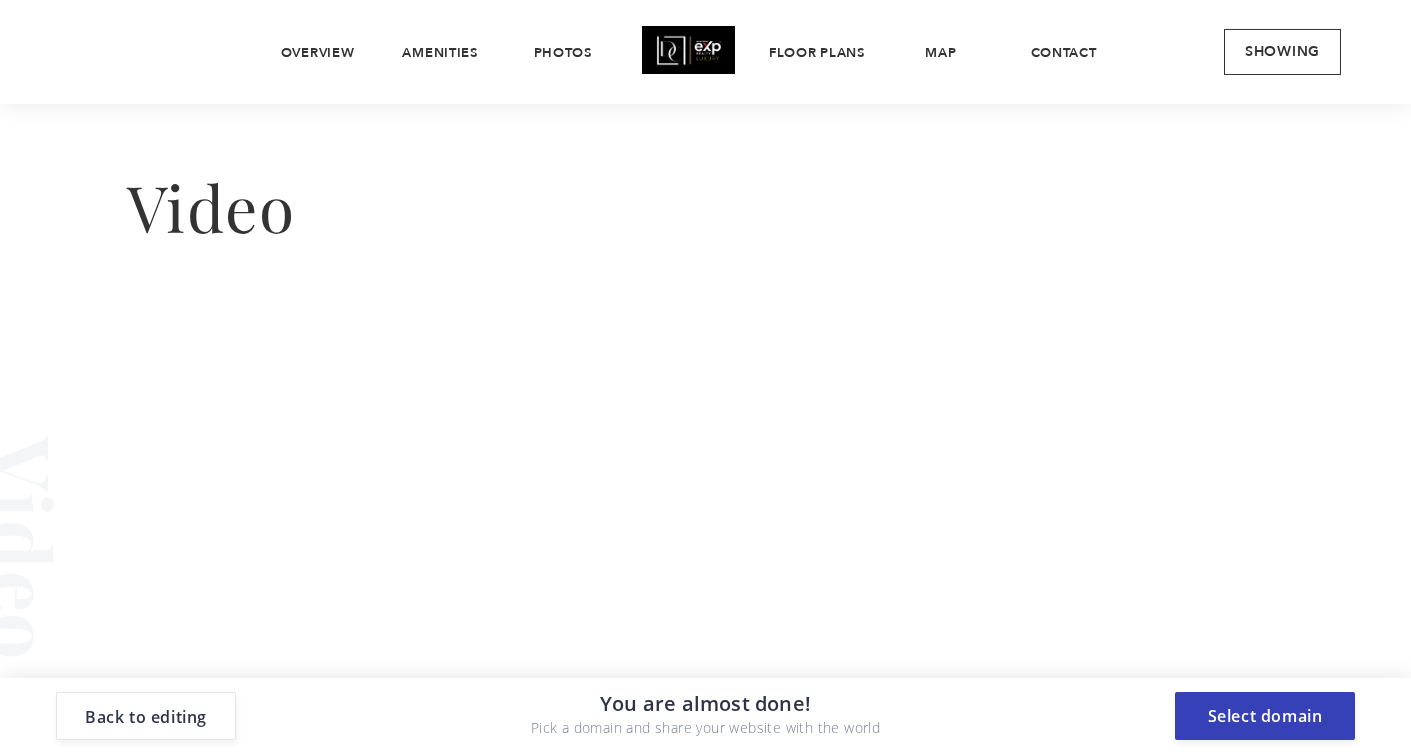 scroll, scrollTop: 3475, scrollLeft: 0, axis: vertical 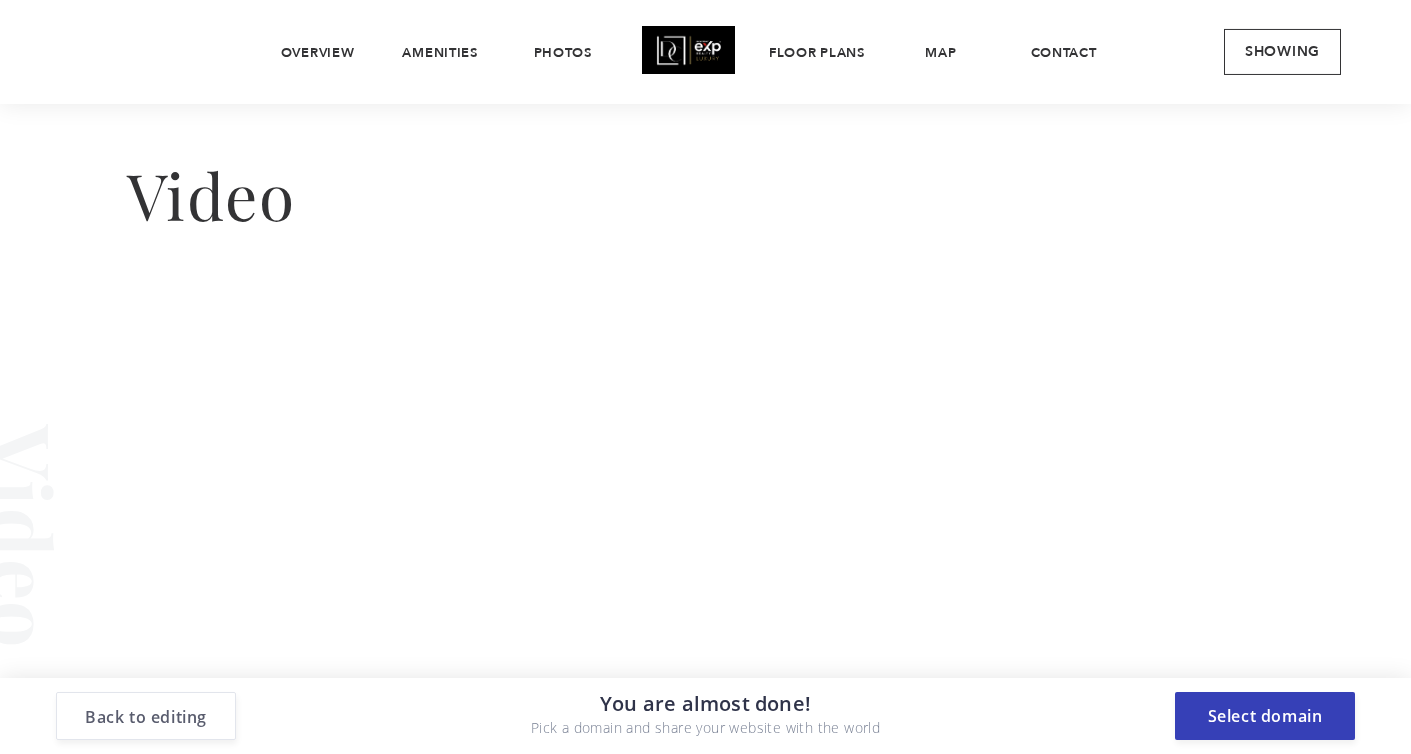 click on "Back to editing" at bounding box center (146, 716) 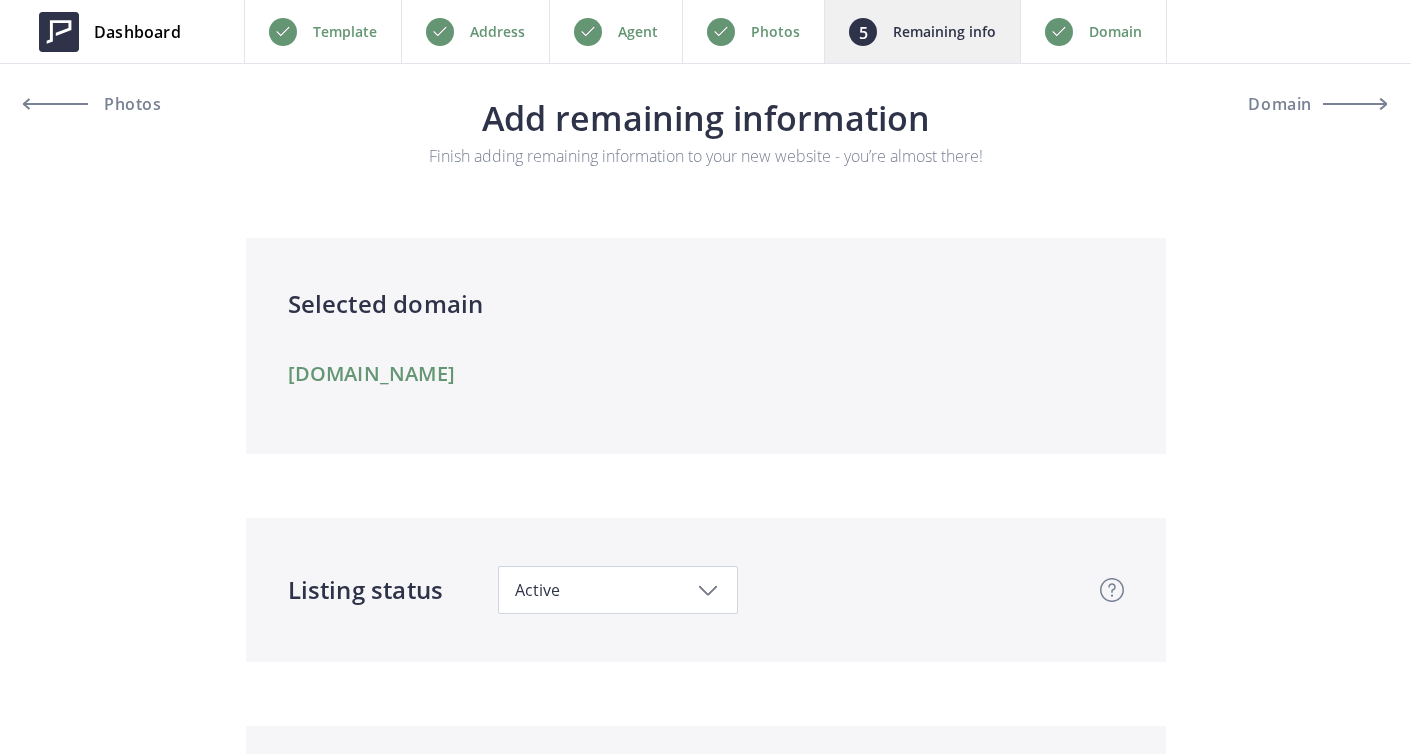 scroll, scrollTop: 0, scrollLeft: 0, axis: both 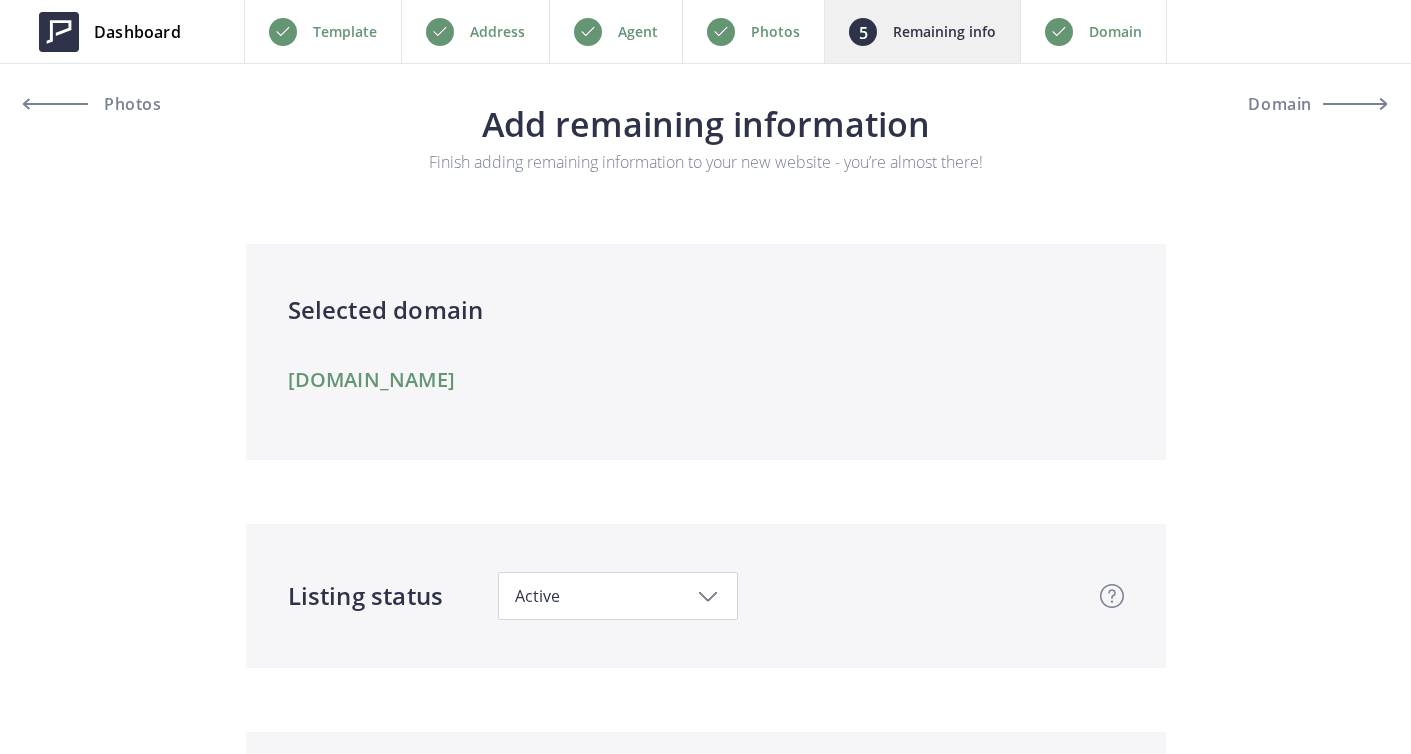 click on "Domain" at bounding box center (1115, 32) 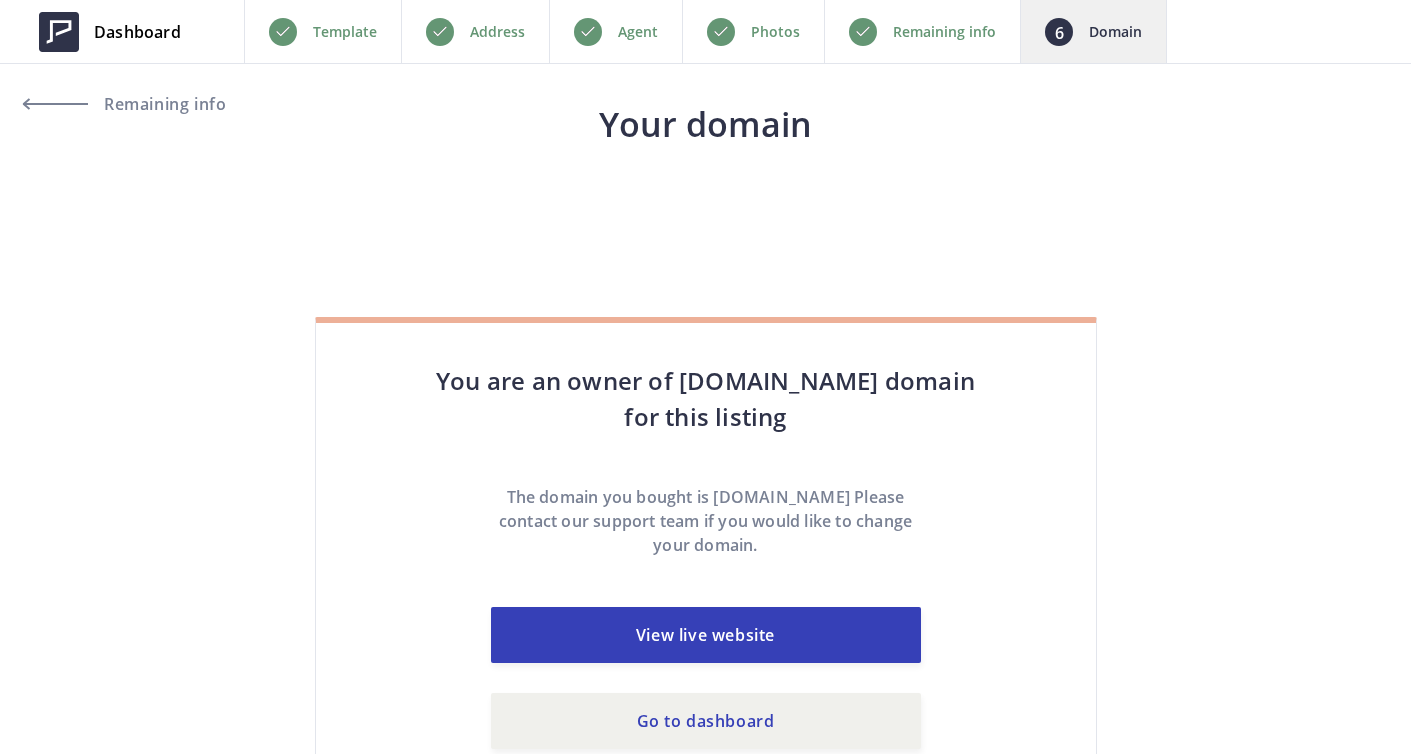 scroll, scrollTop: 0, scrollLeft: 0, axis: both 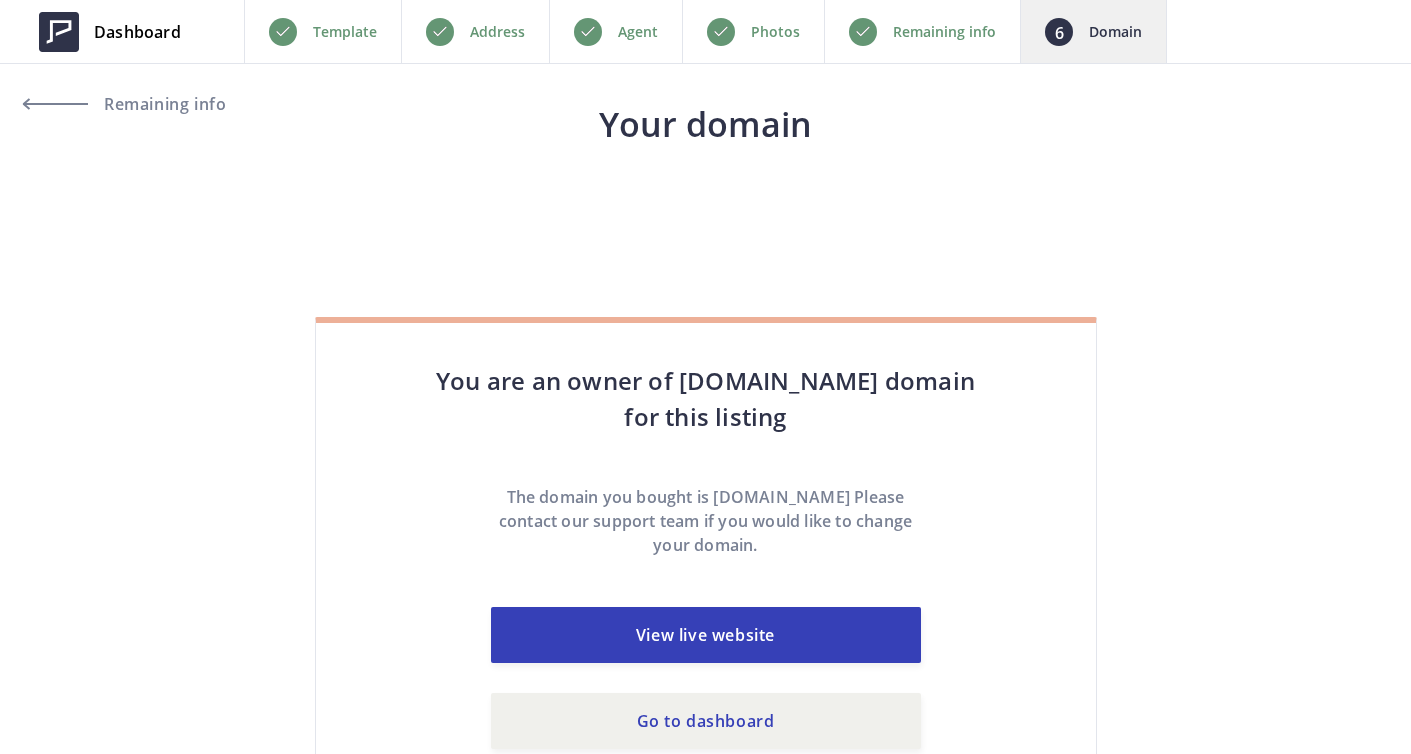 click on "Remaining info" at bounding box center [944, 32] 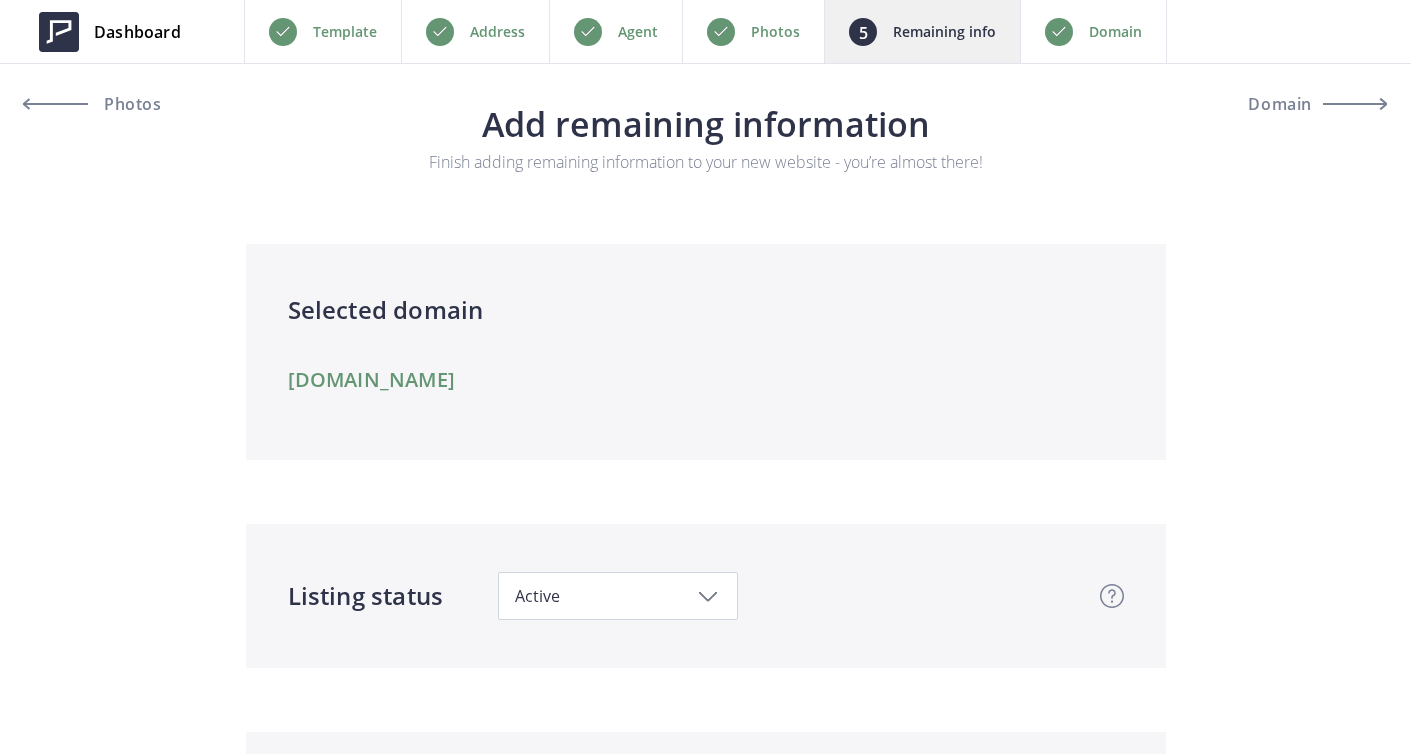 scroll, scrollTop: 0, scrollLeft: 0, axis: both 